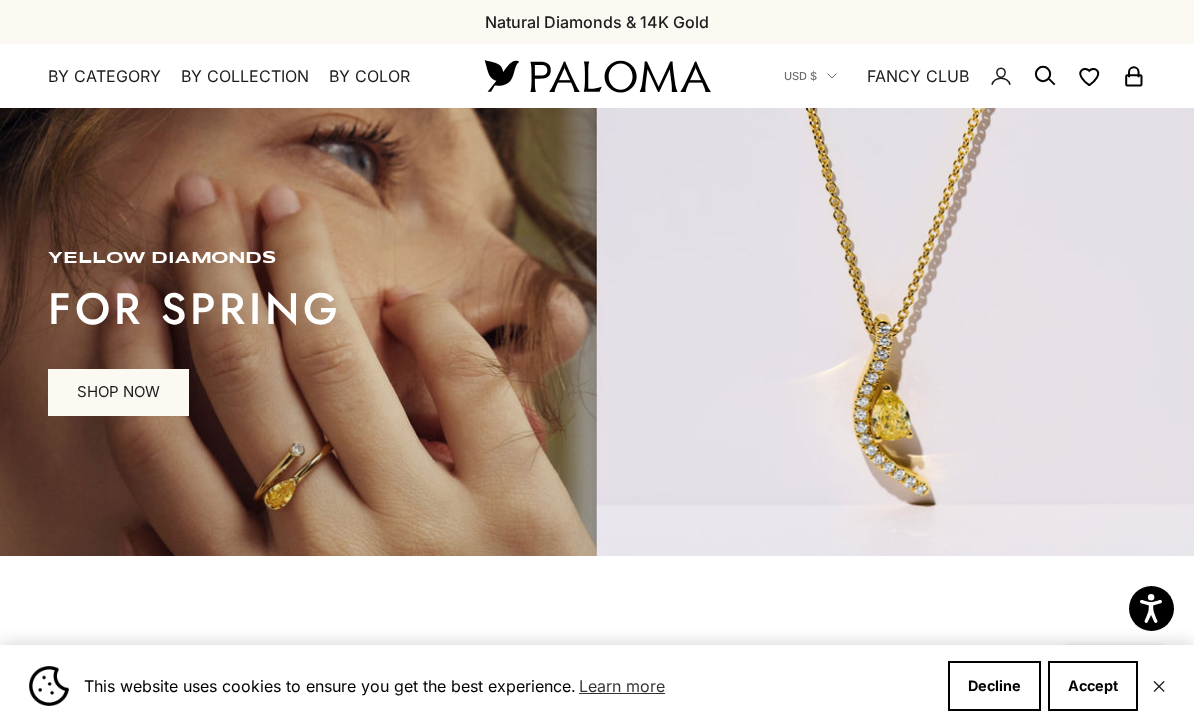 scroll, scrollTop: 0, scrollLeft: 0, axis: both 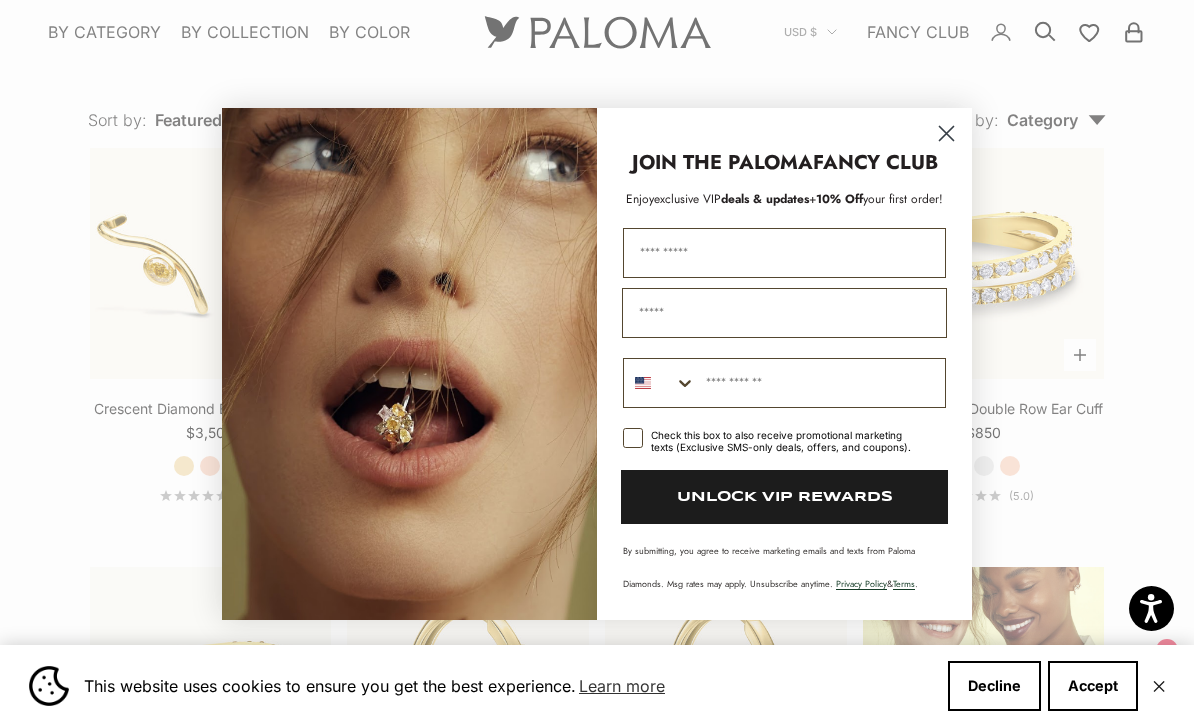 click 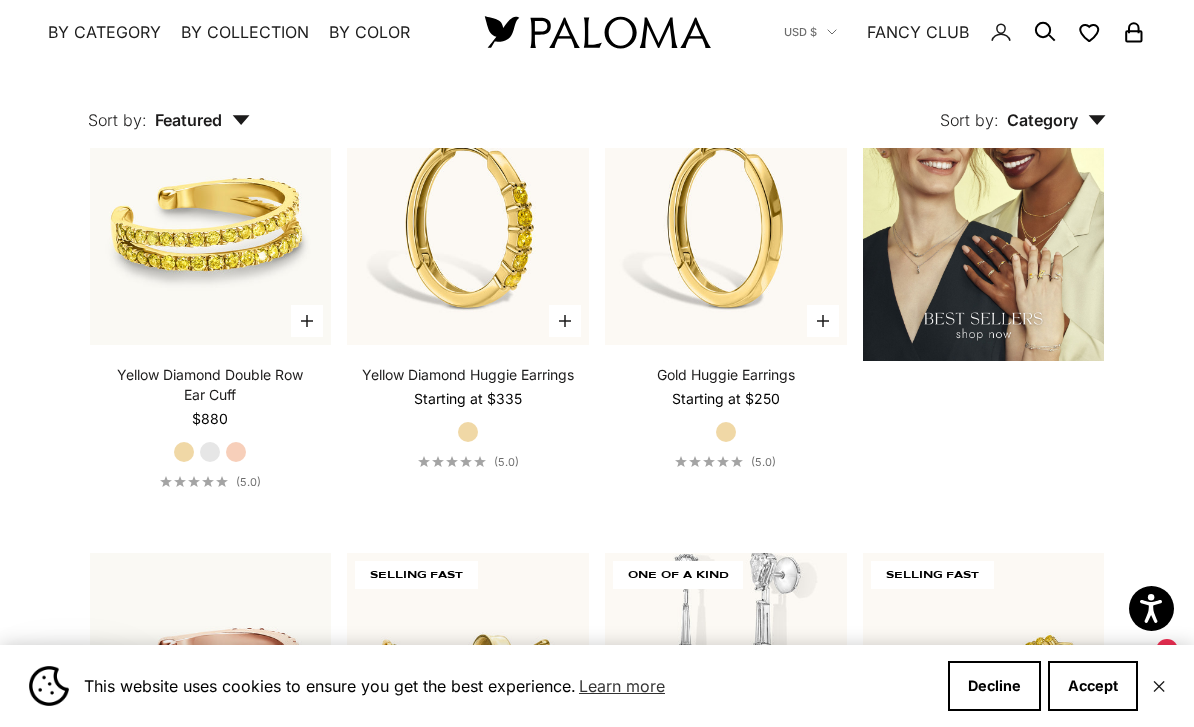 scroll, scrollTop: 2278, scrollLeft: 0, axis: vertical 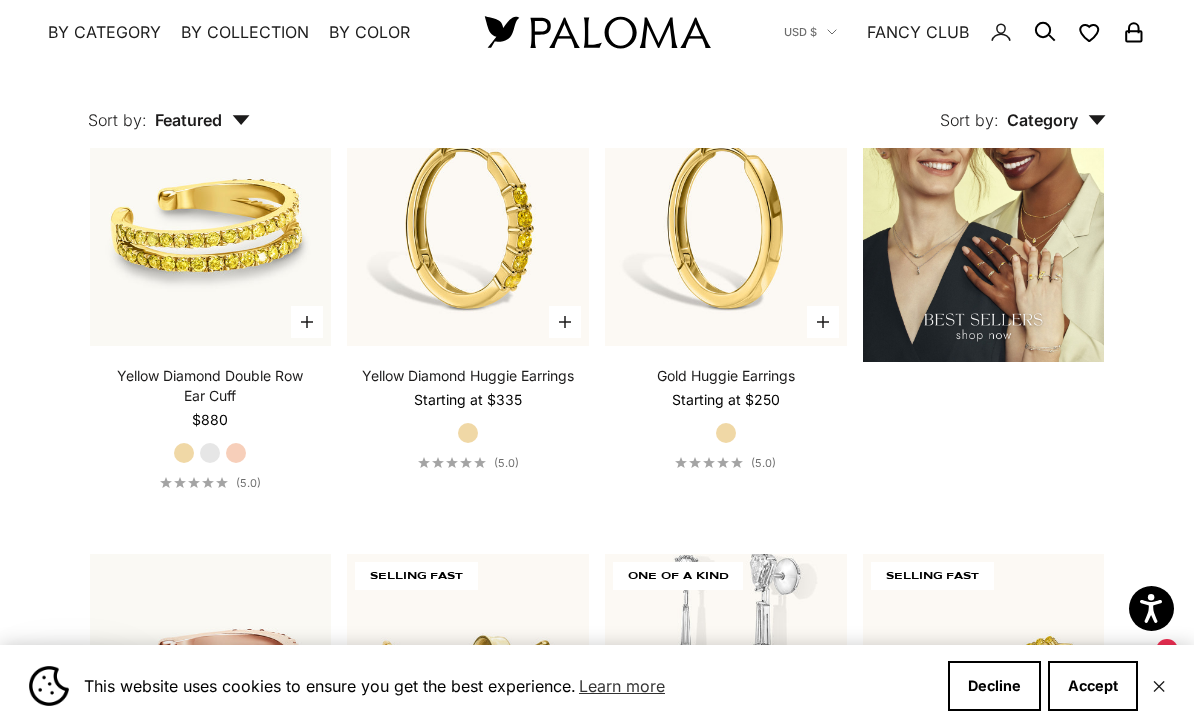 click at bounding box center [726, 226] 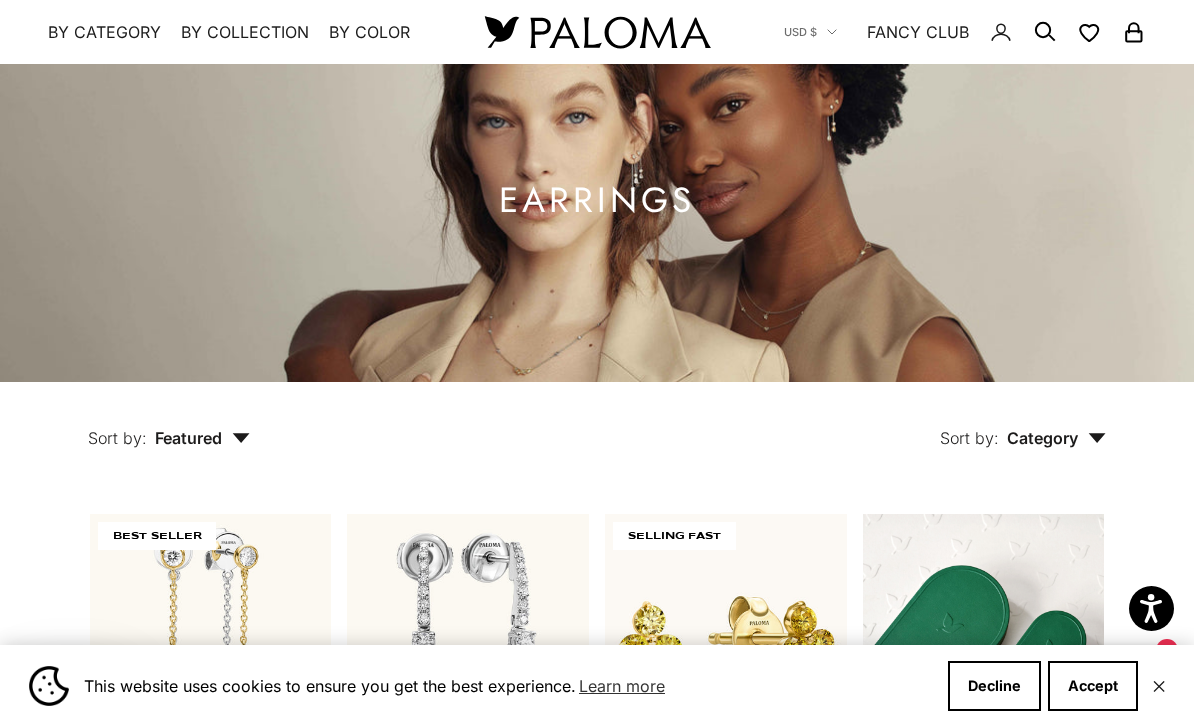 scroll, scrollTop: 89, scrollLeft: 0, axis: vertical 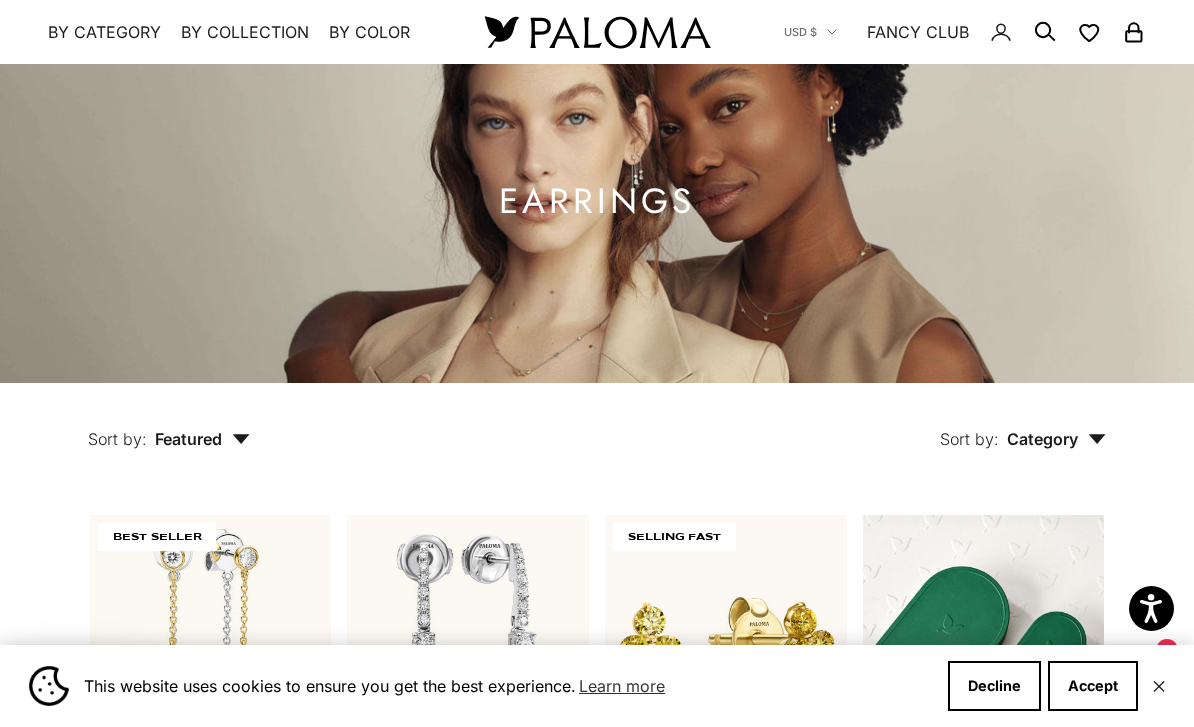 click on "Featured" at bounding box center (202, 439) 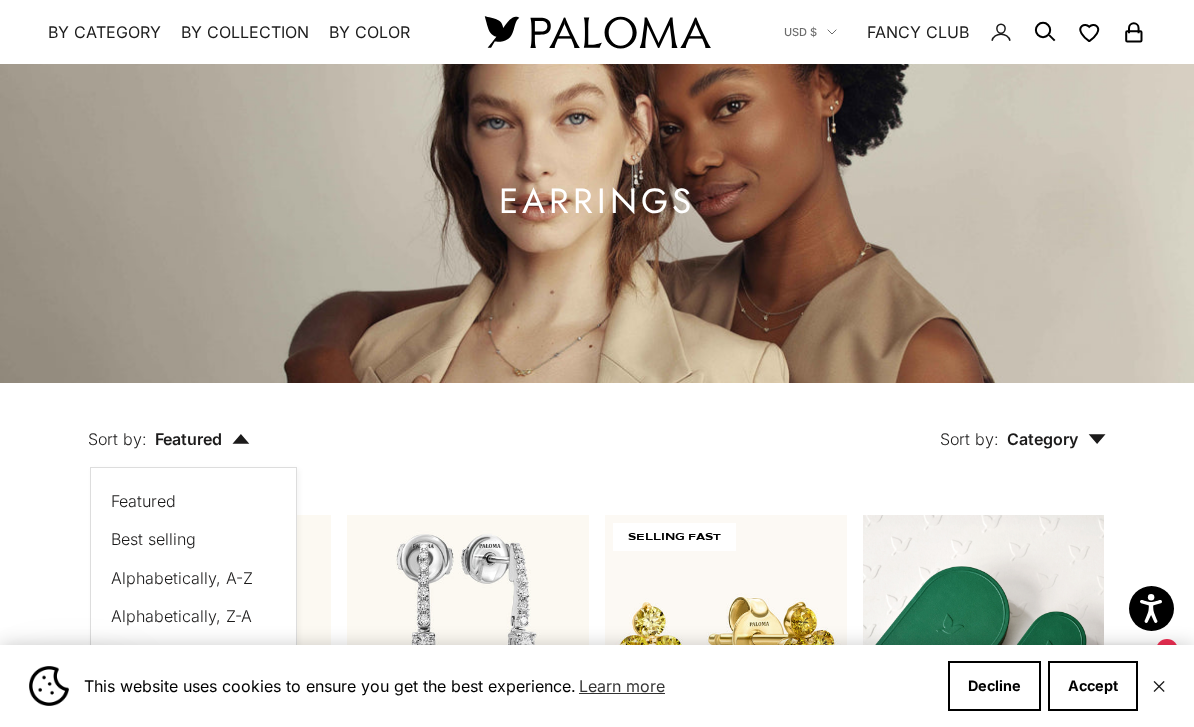 click on "Best selling" at bounding box center [153, 539] 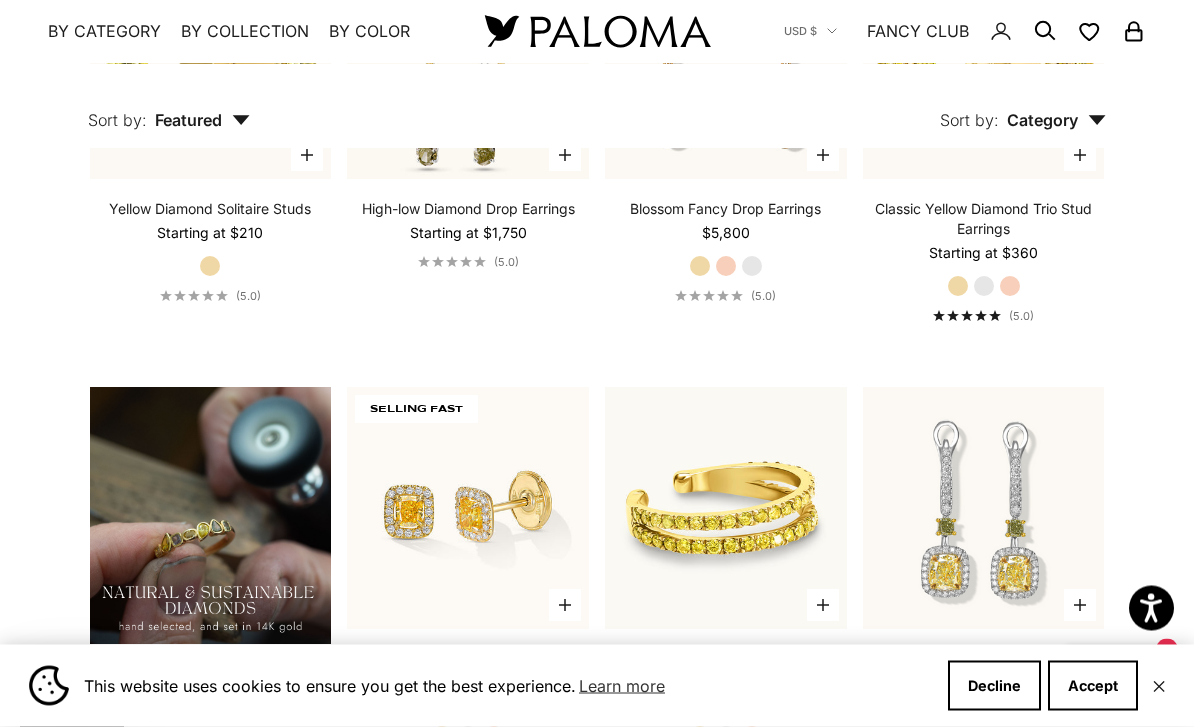 scroll, scrollTop: 1105, scrollLeft: 0, axis: vertical 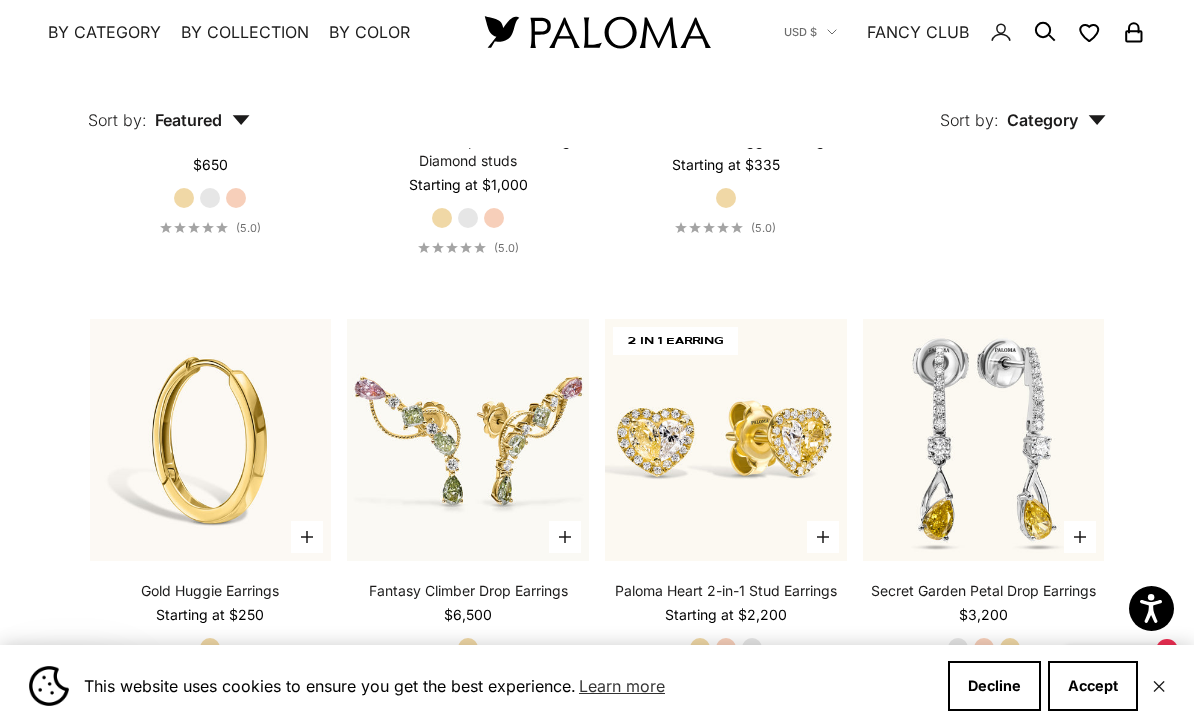 click at bounding box center [210, 440] 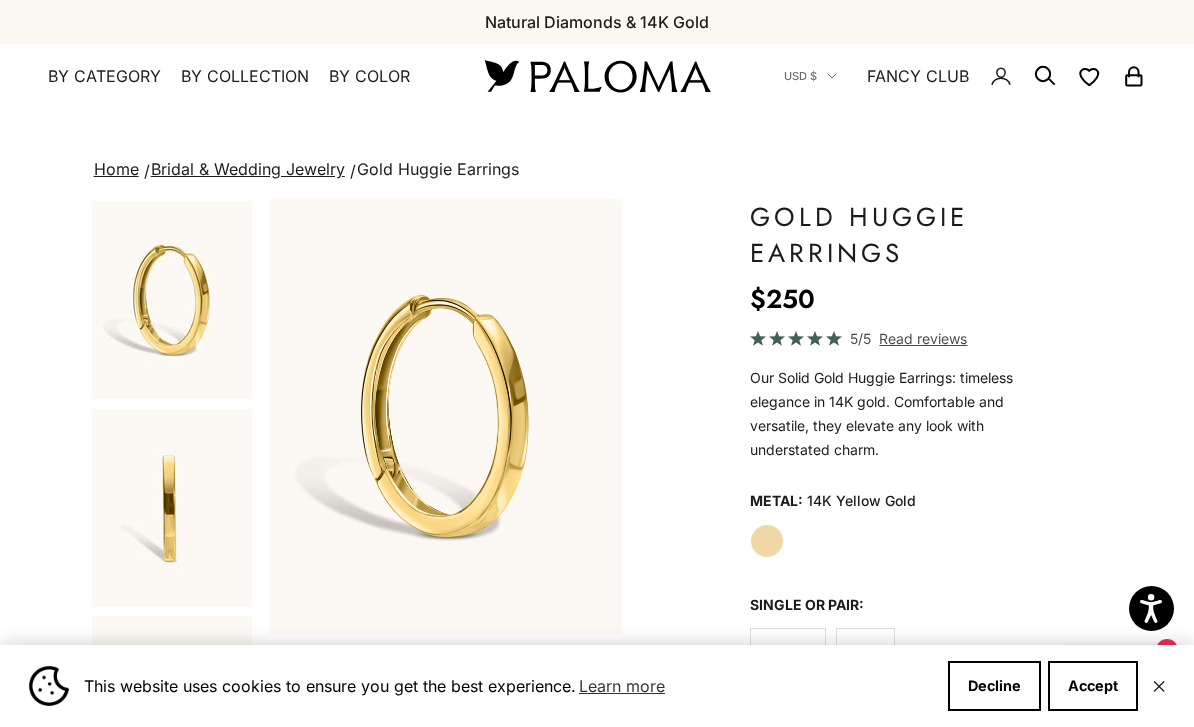 scroll, scrollTop: 0, scrollLeft: 0, axis: both 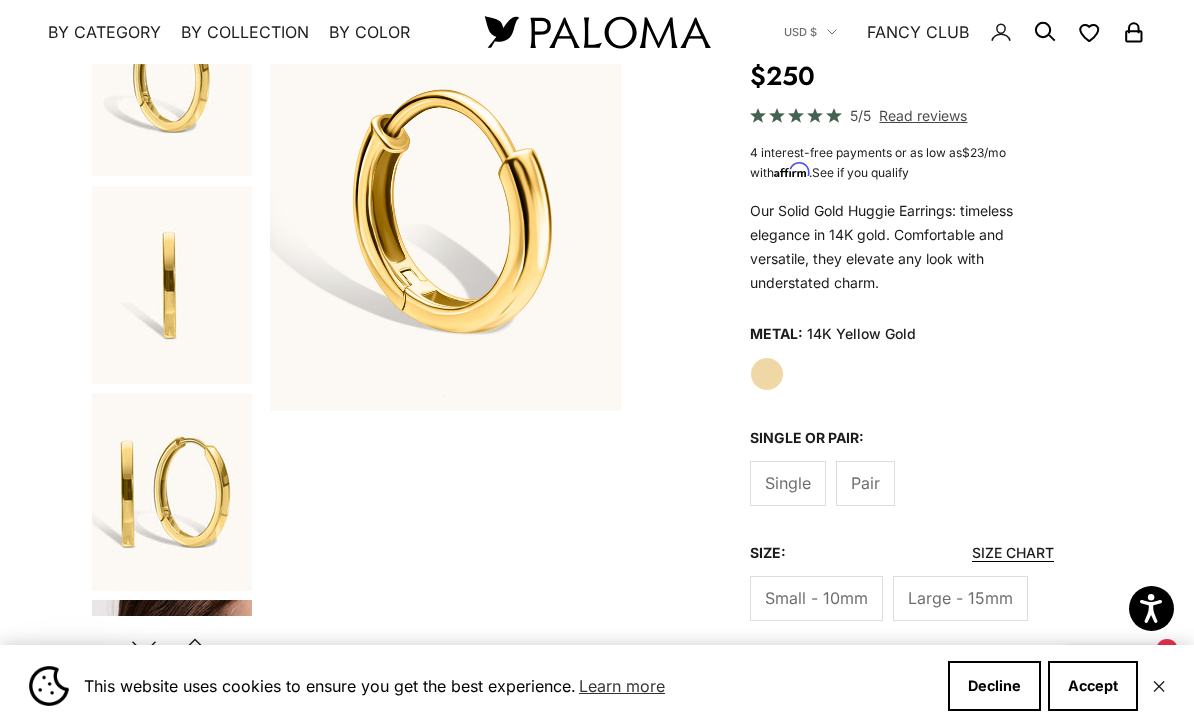 click on "Pair" 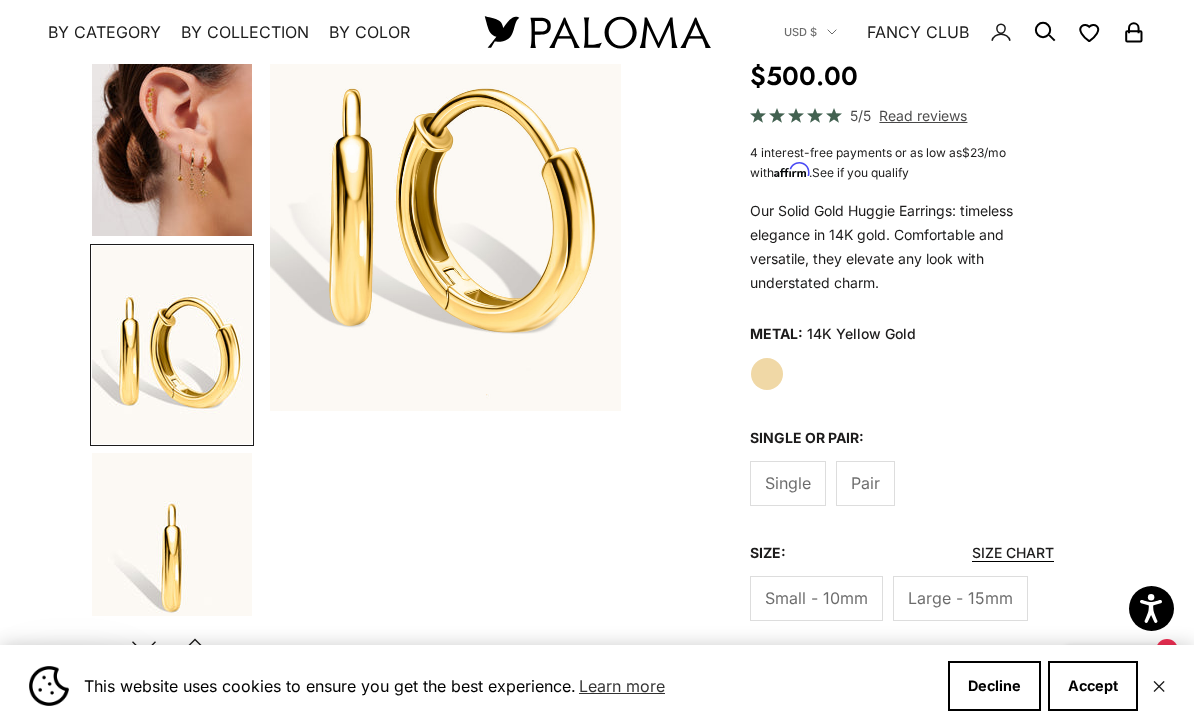 scroll, scrollTop: 608, scrollLeft: 0, axis: vertical 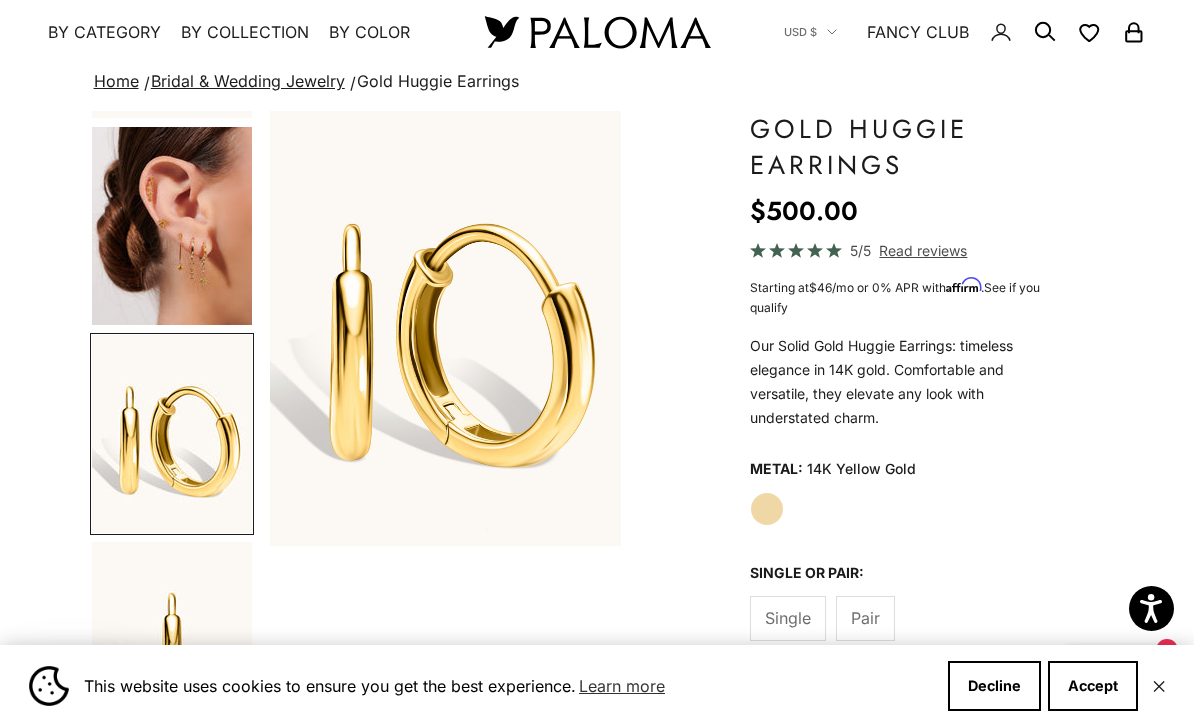 click at bounding box center [172, 226] 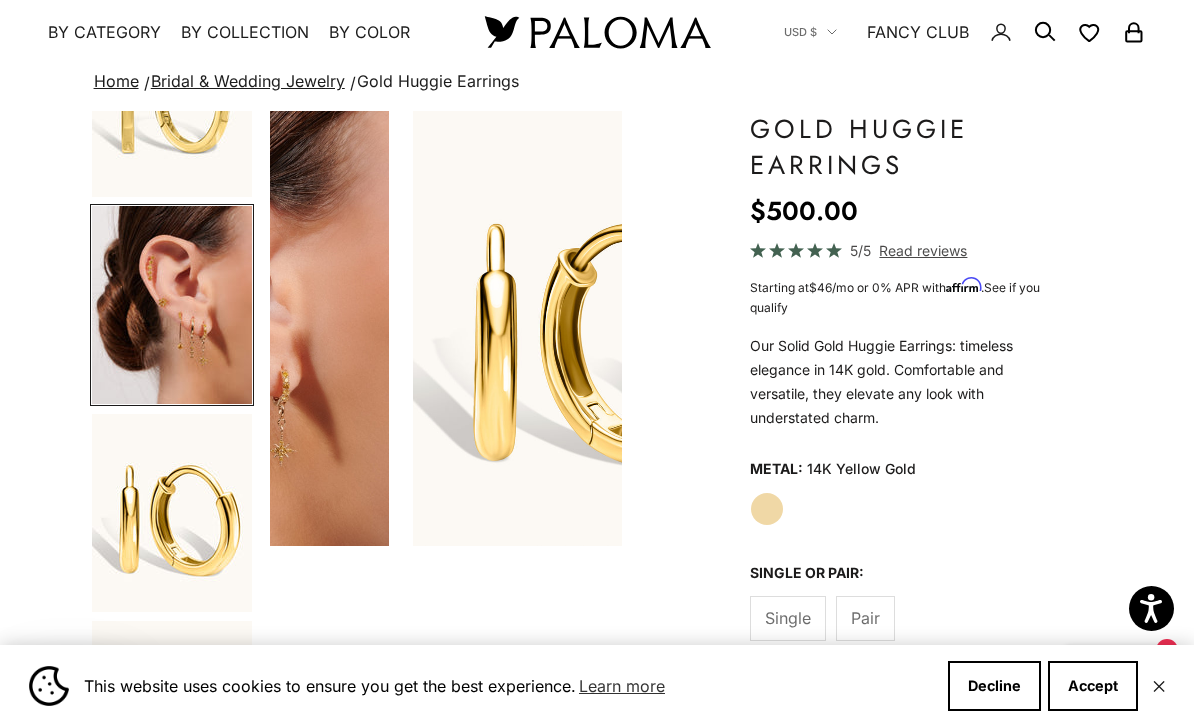 scroll, scrollTop: 0, scrollLeft: 1205, axis: horizontal 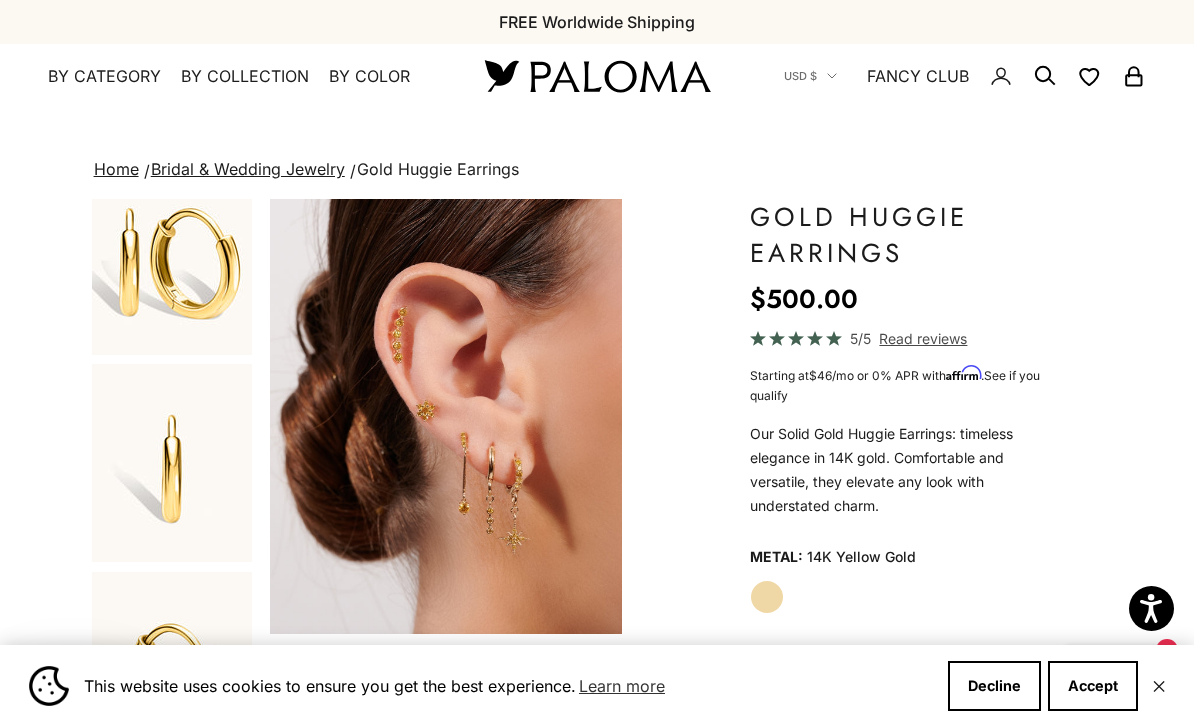 click at bounding box center [597, 76] 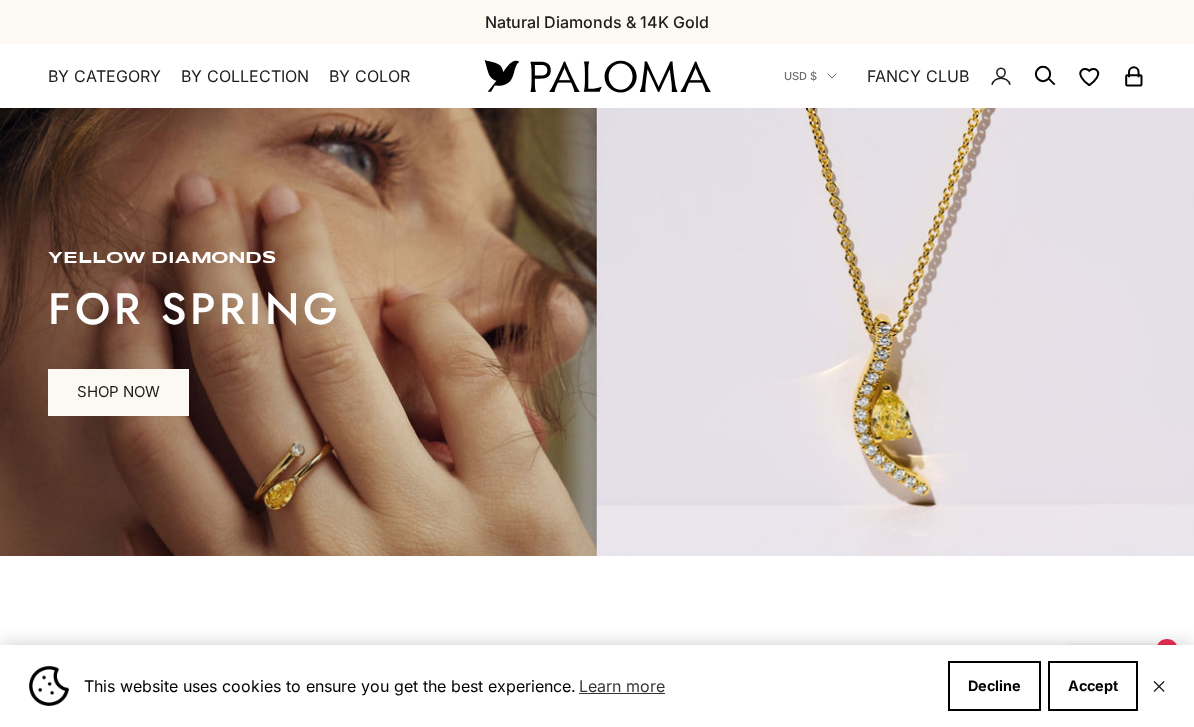 scroll, scrollTop: 0, scrollLeft: 0, axis: both 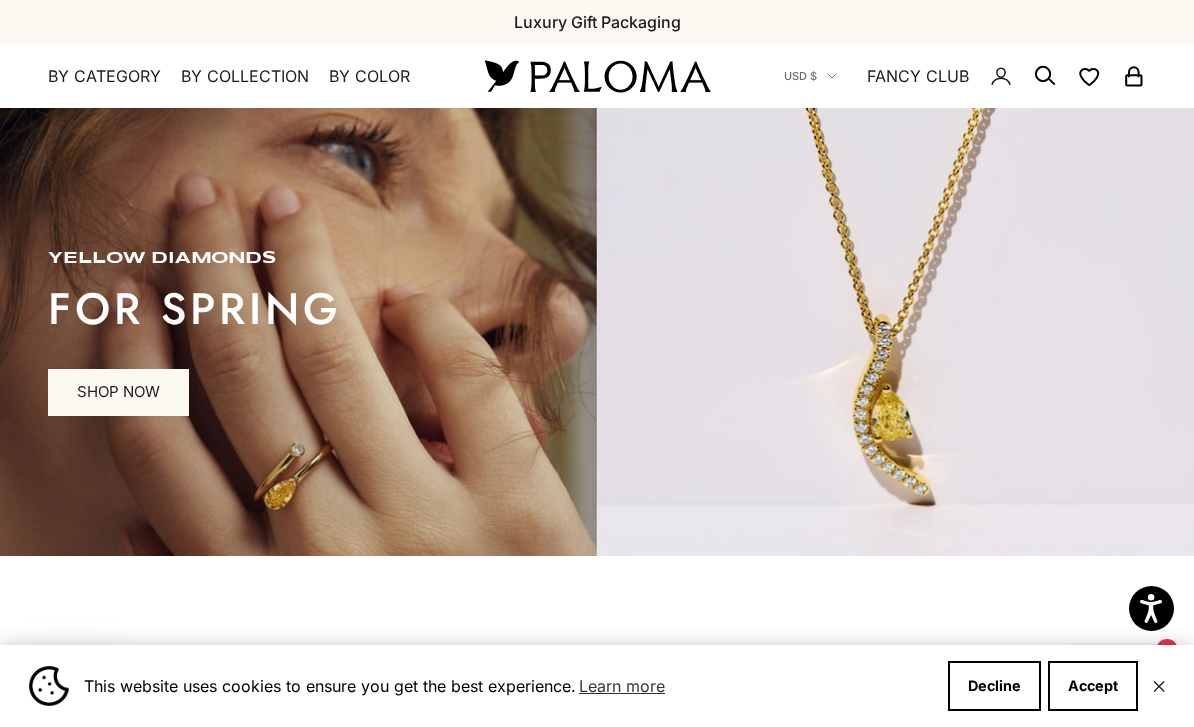 click on "By Collection" at bounding box center [245, 77] 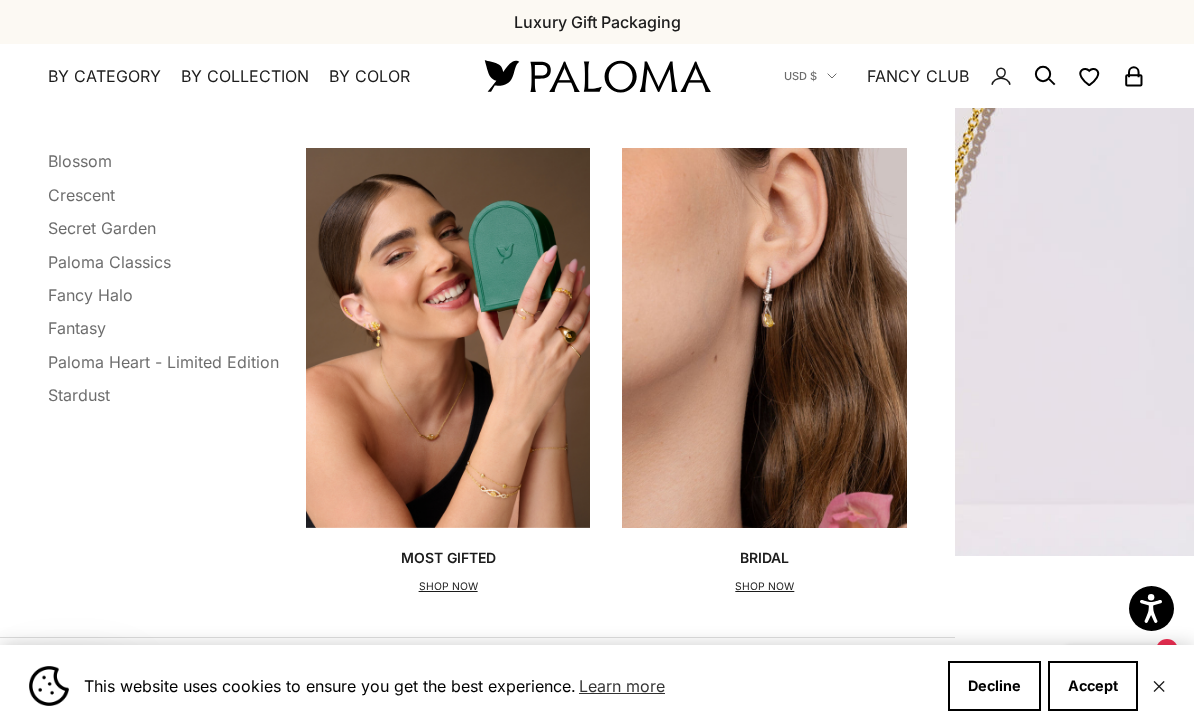 click on "SHOP NOW" at bounding box center [448, 587] 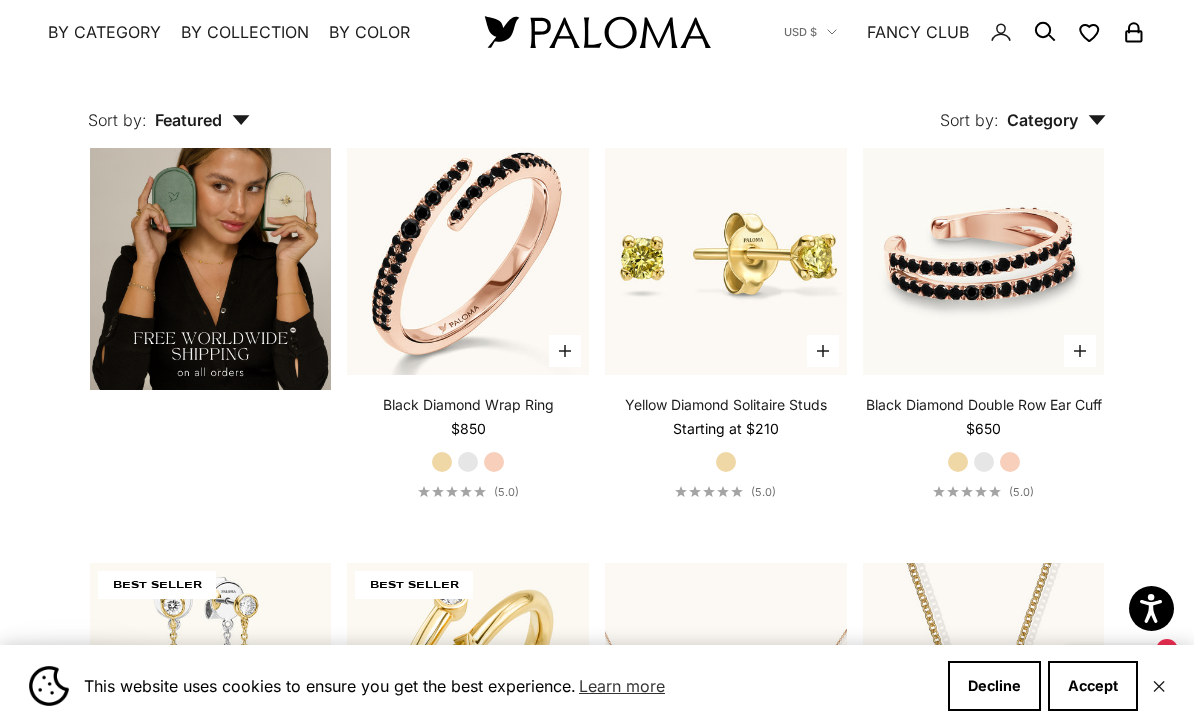 scroll, scrollTop: 3128, scrollLeft: 0, axis: vertical 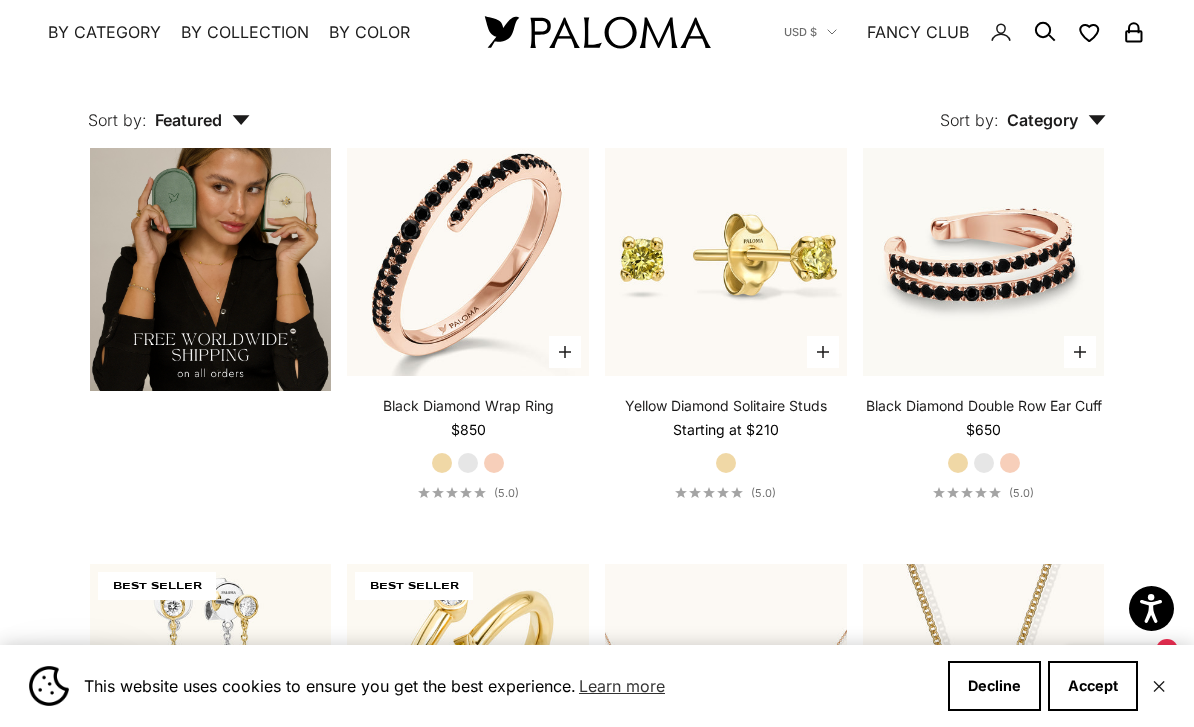 click at bounding box center (726, 255) 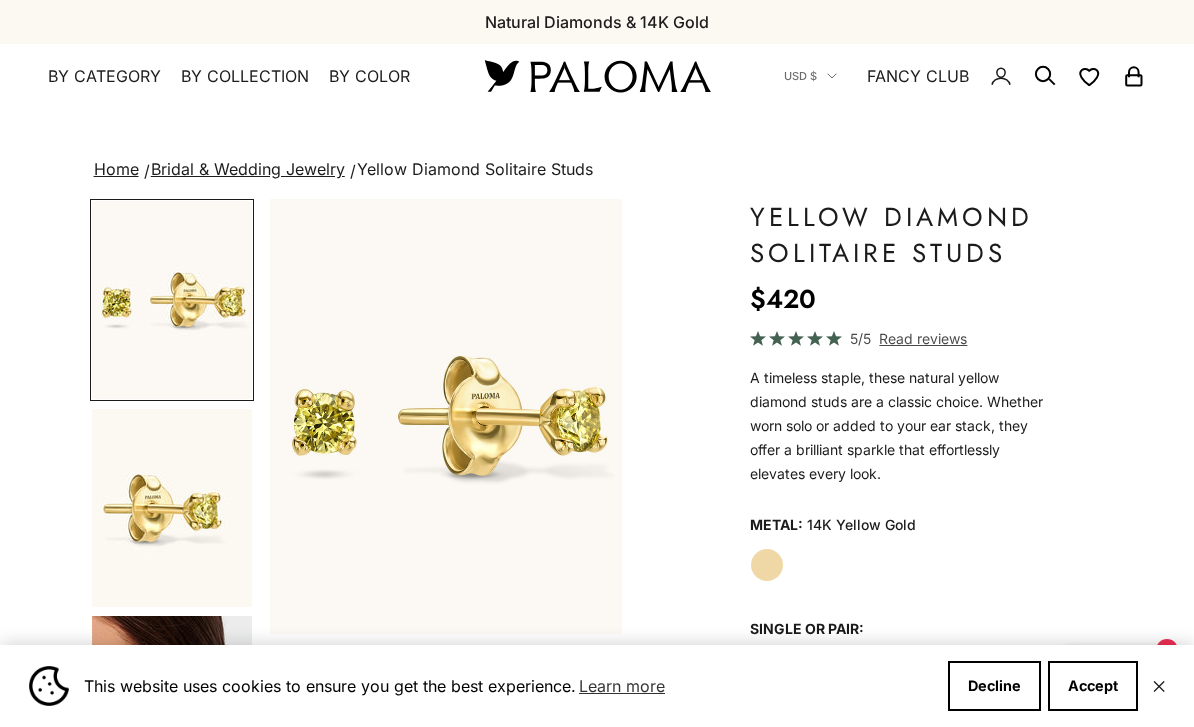 scroll, scrollTop: 0, scrollLeft: 0, axis: both 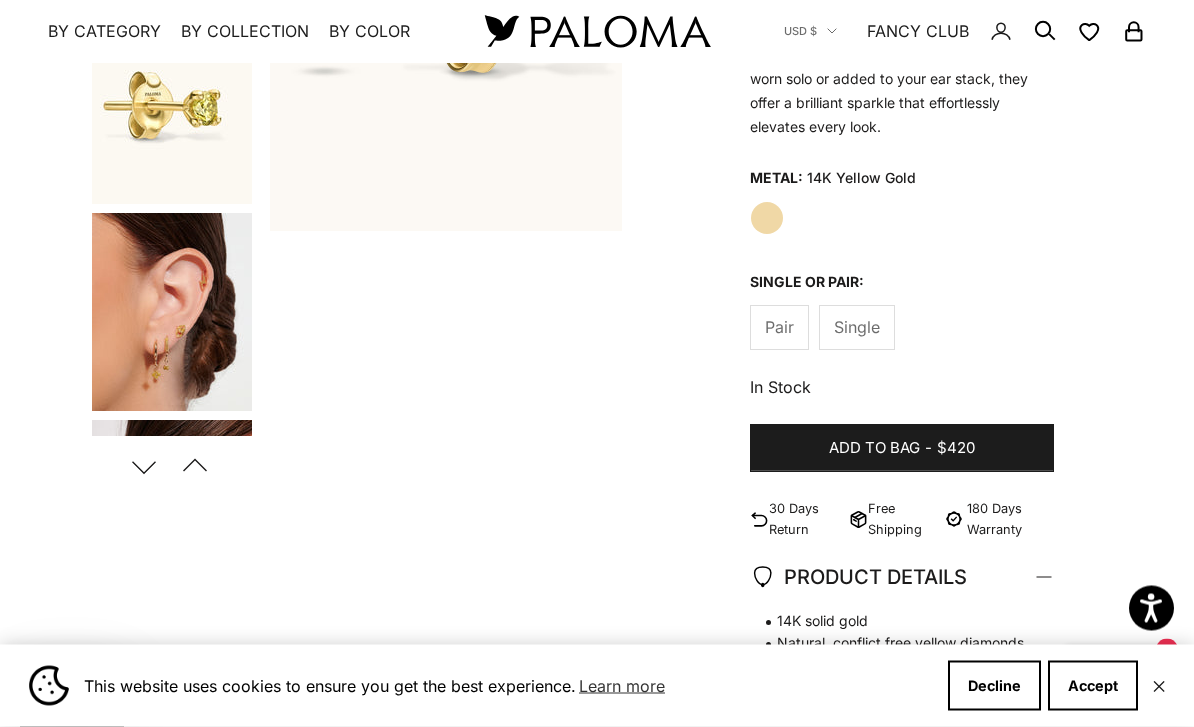 click on "Single" 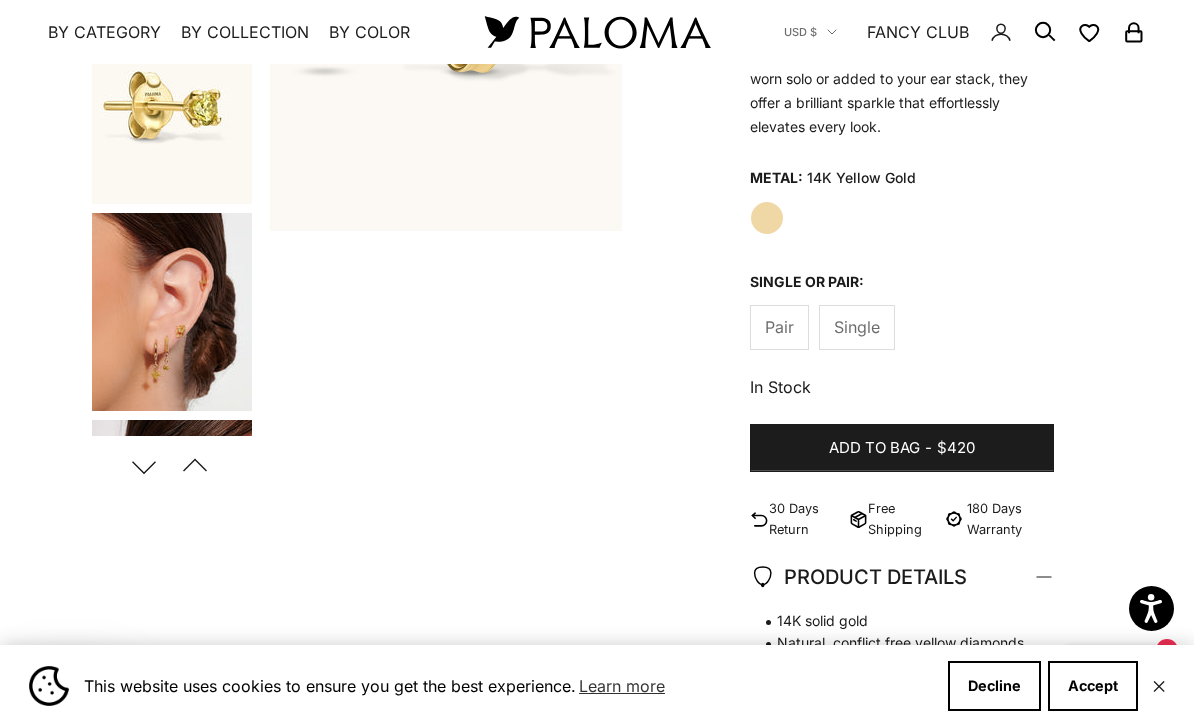 scroll, scrollTop: 0, scrollLeft: 376, axis: horizontal 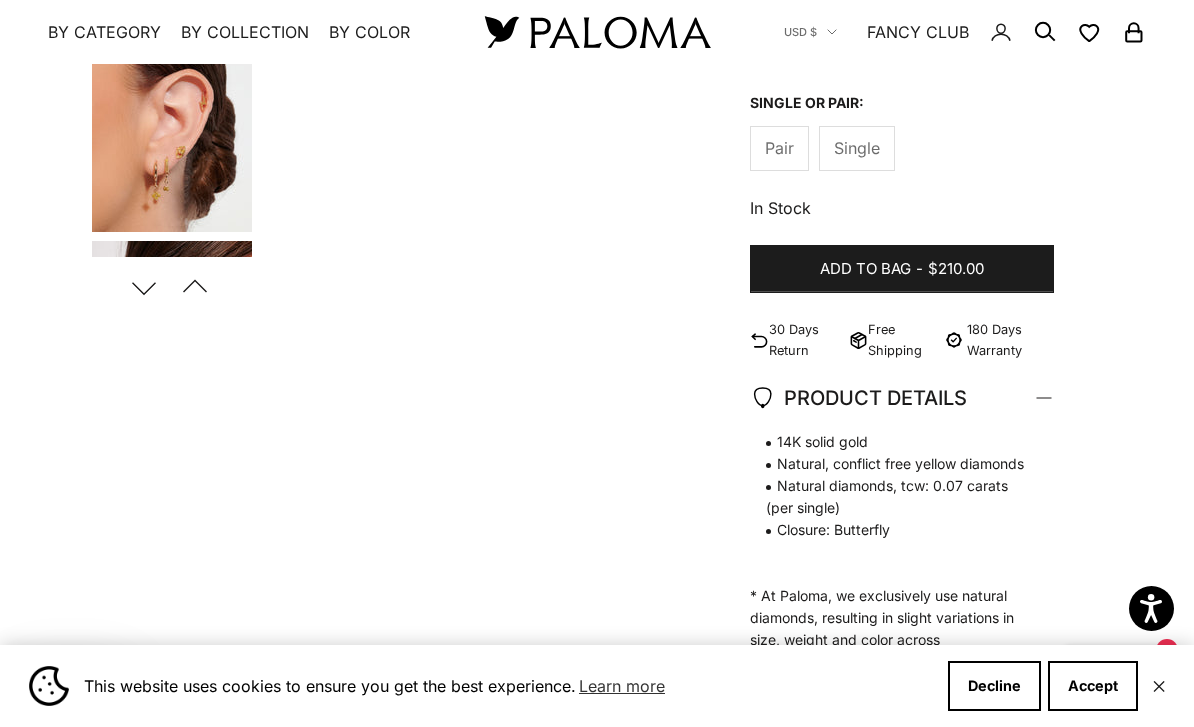 click on "$210.00" at bounding box center (956, 269) 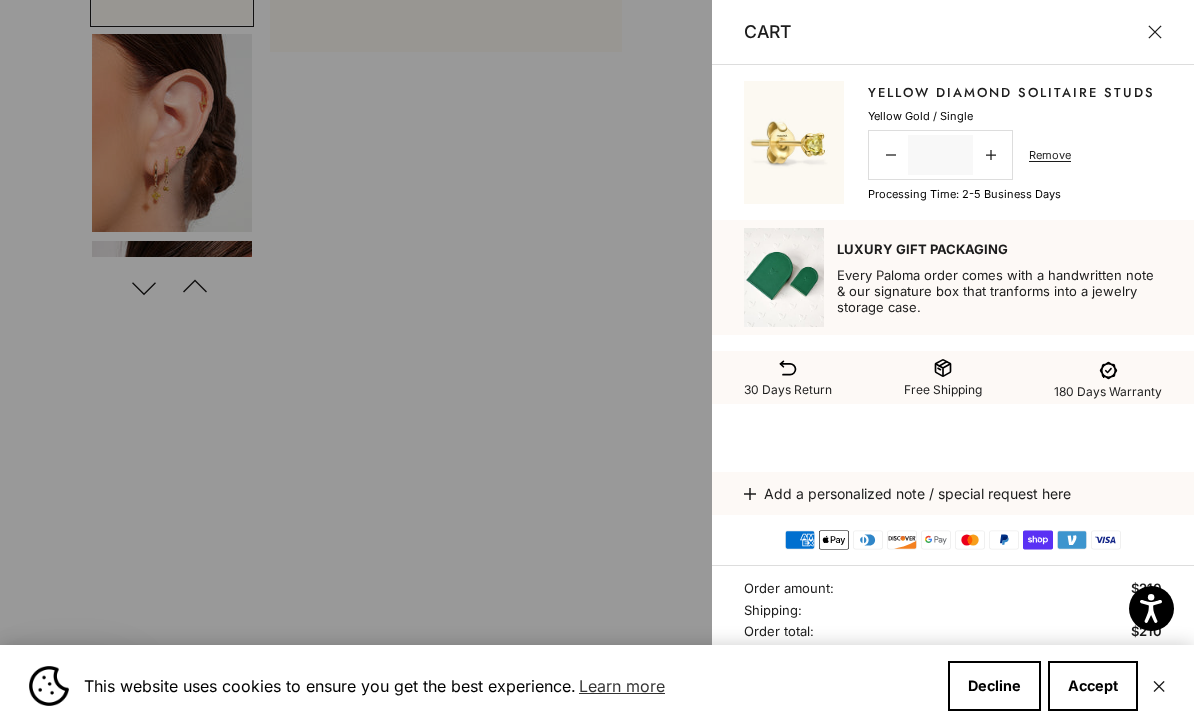 click at bounding box center [597, 363] 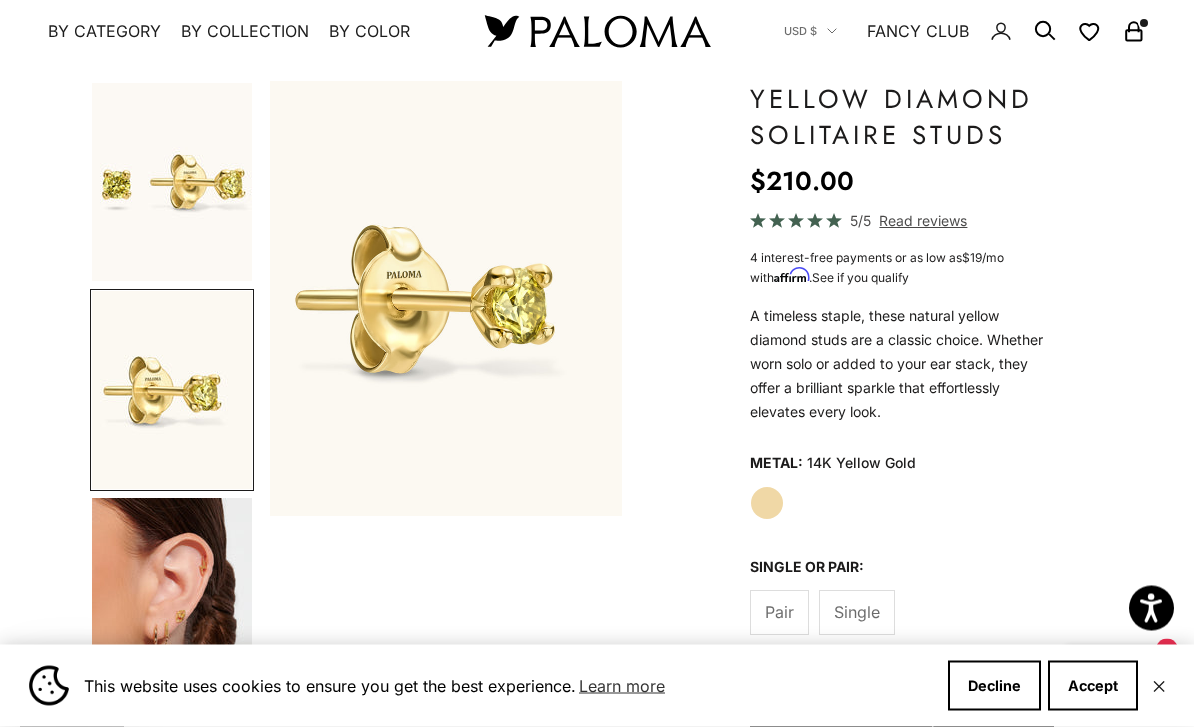 scroll, scrollTop: 0, scrollLeft: 0, axis: both 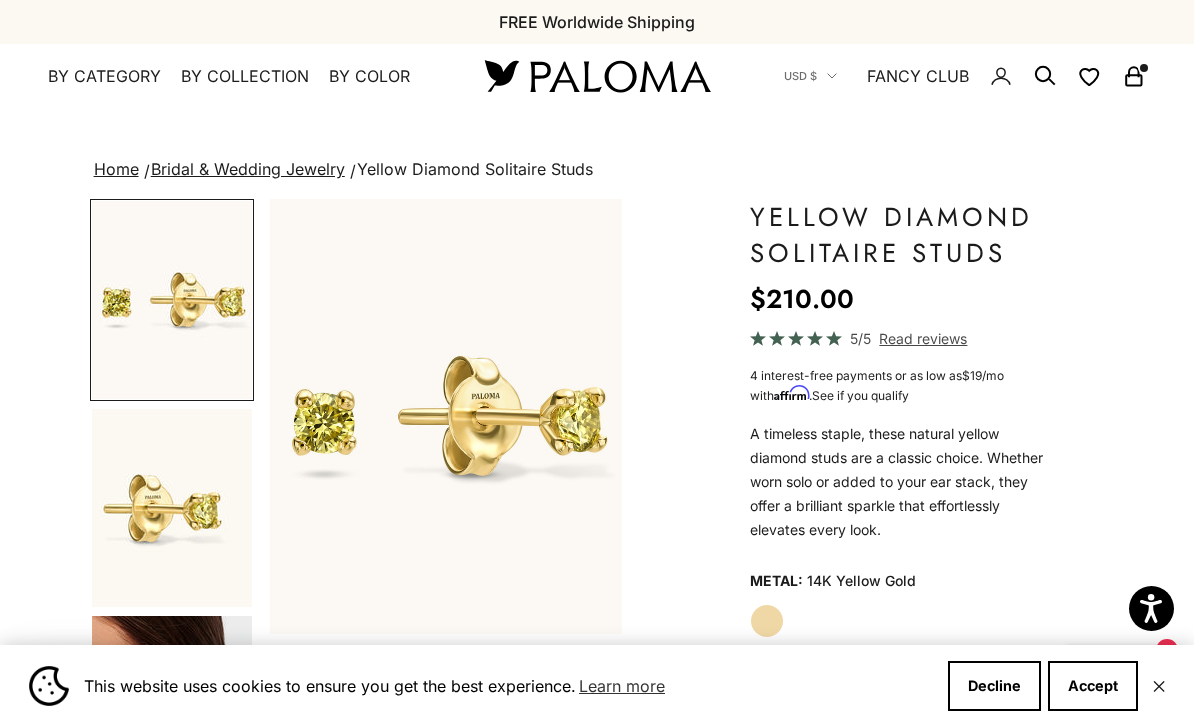 click on "Home
Bridal & Wedding Jewelry
Yellow Diamond Solitaire Studs
Zoom picture
Save
Next
Previous
Go to item 1
Go to item 2" at bounding box center (597, 839) 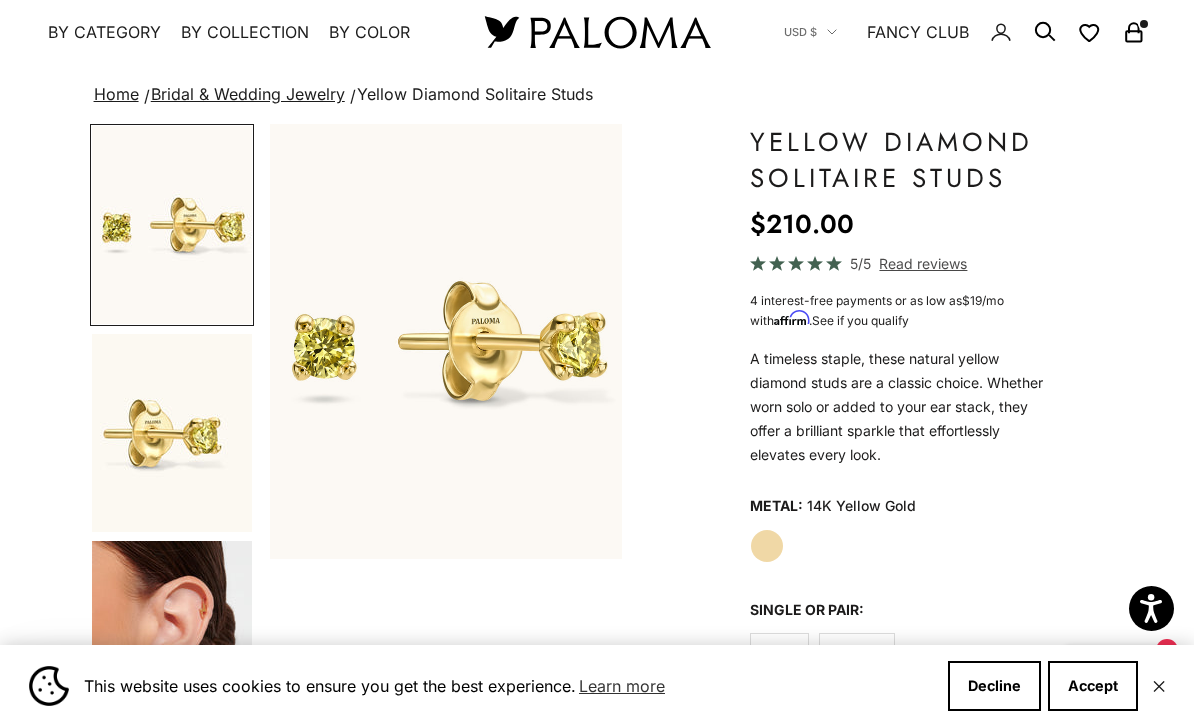 scroll, scrollTop: 0, scrollLeft: 0, axis: both 